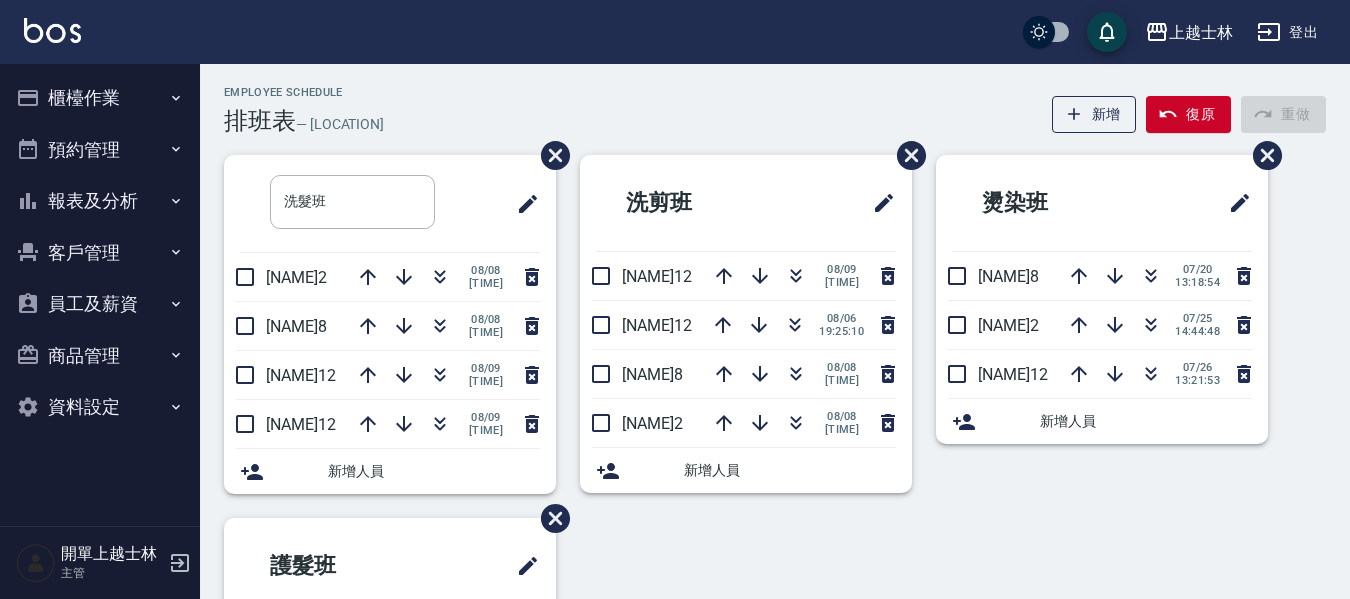 scroll, scrollTop: 0, scrollLeft: 0, axis: both 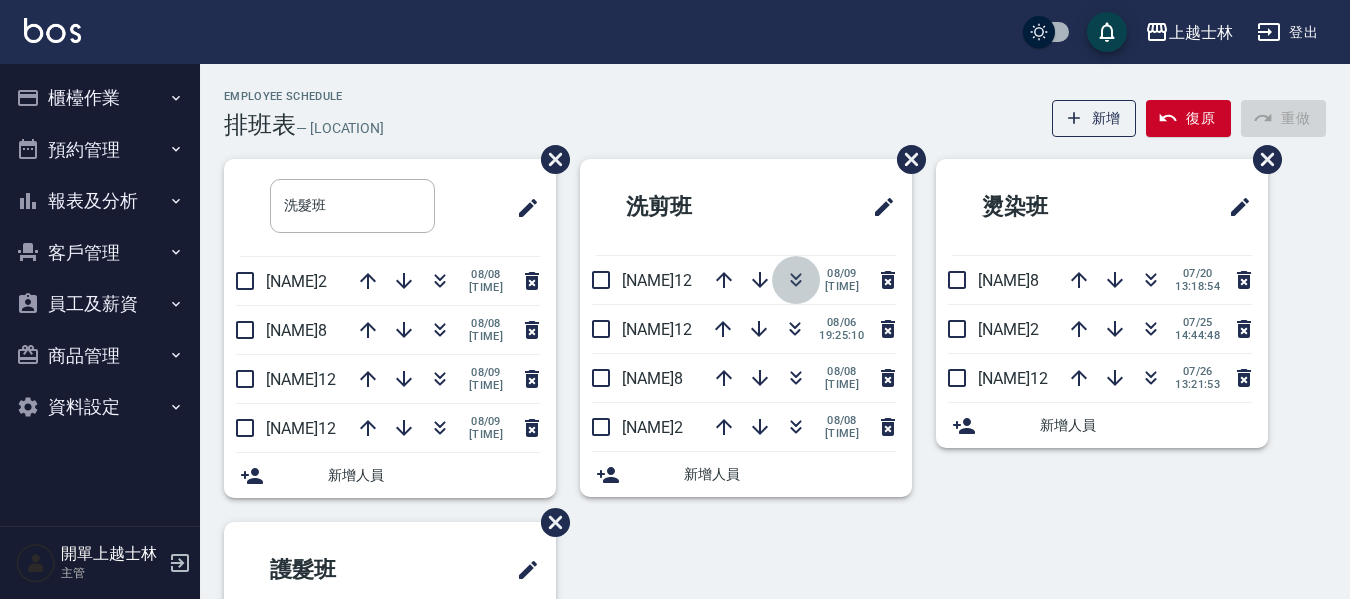 click 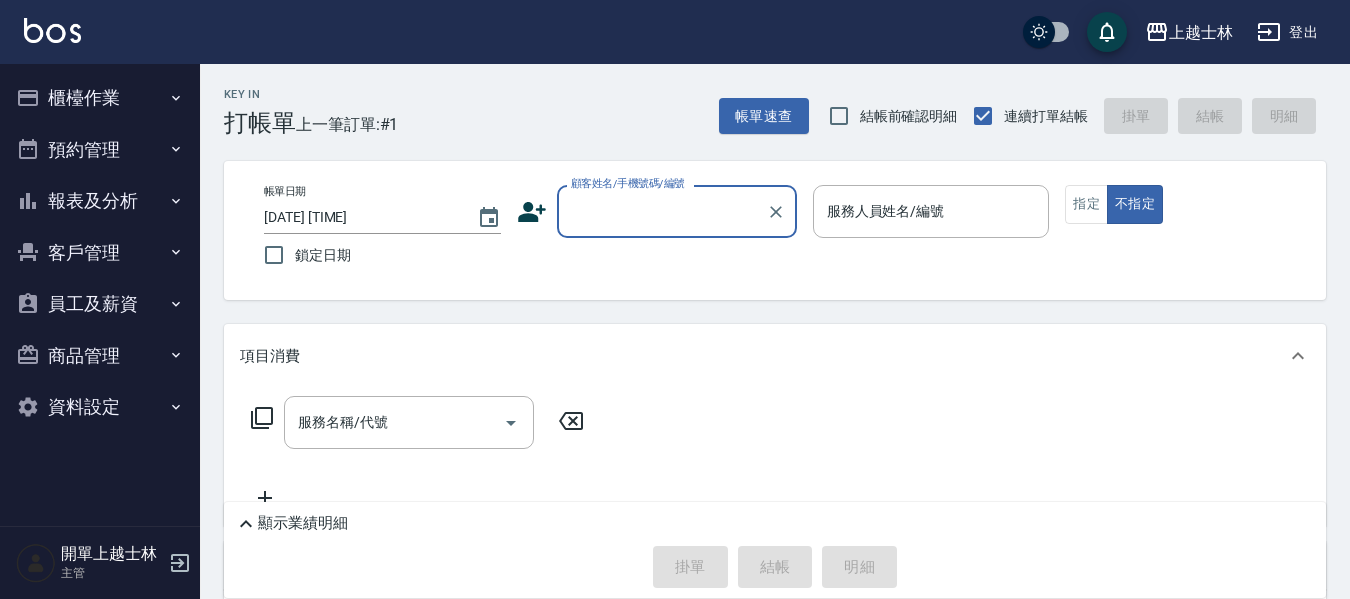 scroll, scrollTop: 0, scrollLeft: 0, axis: both 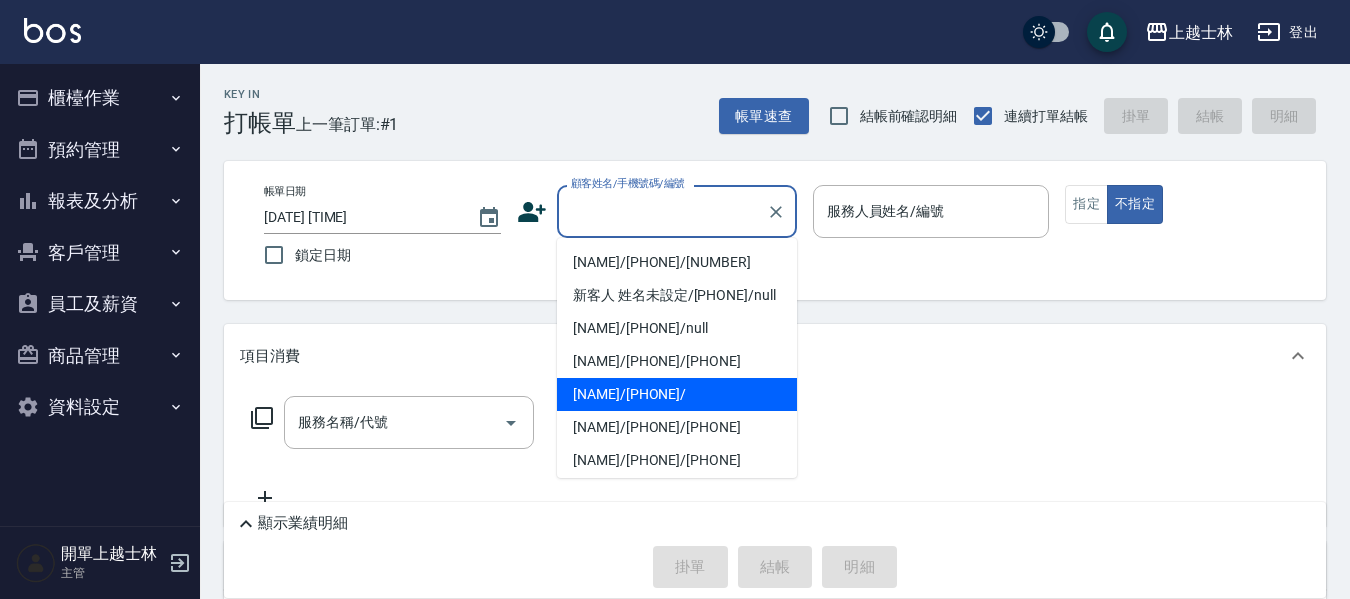 type on "[NAME]/[PHONE]/" 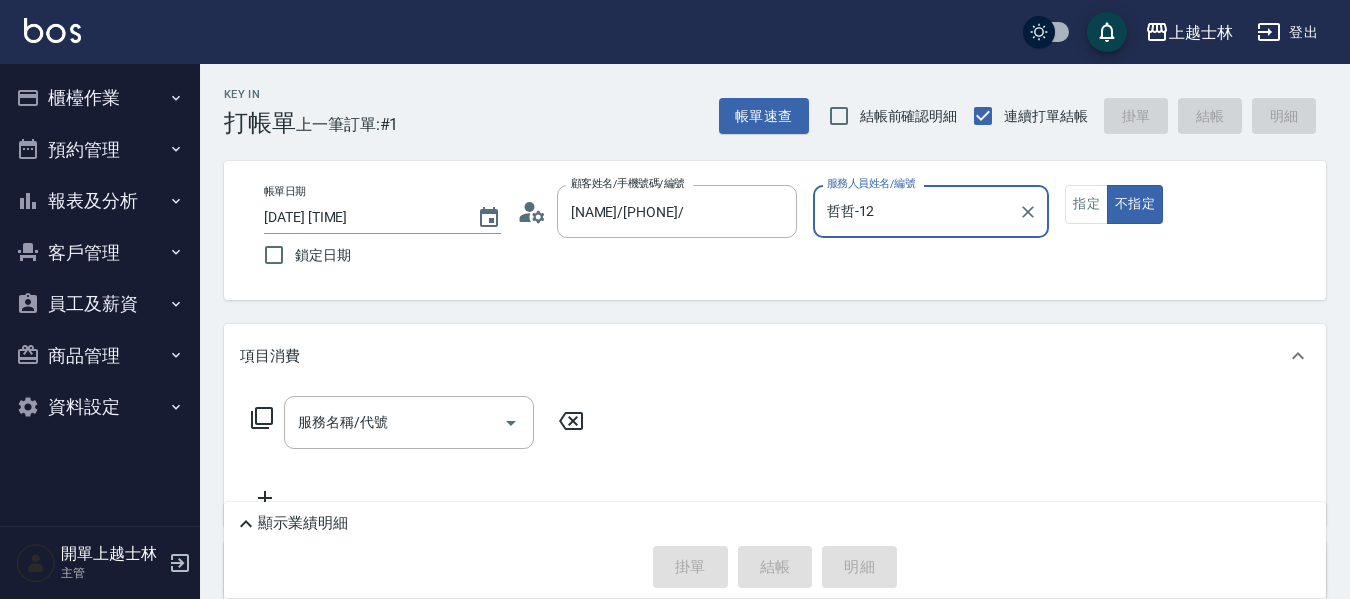 type on "哲哲-12" 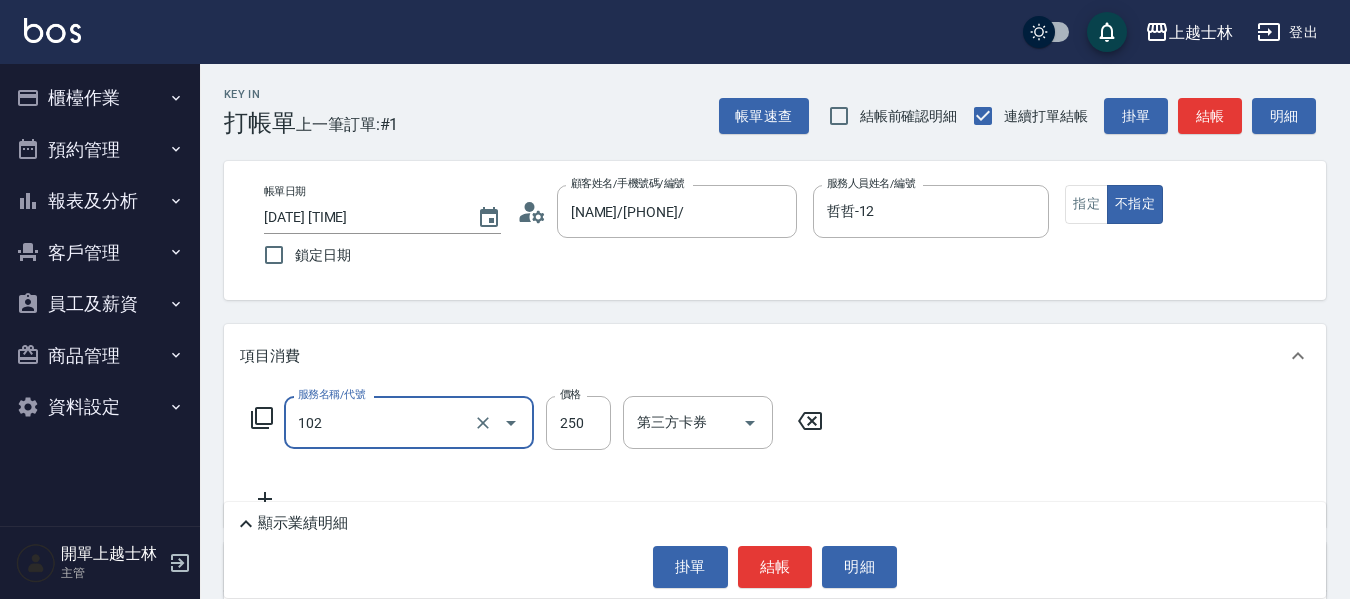 type on "精油洗髮(102)" 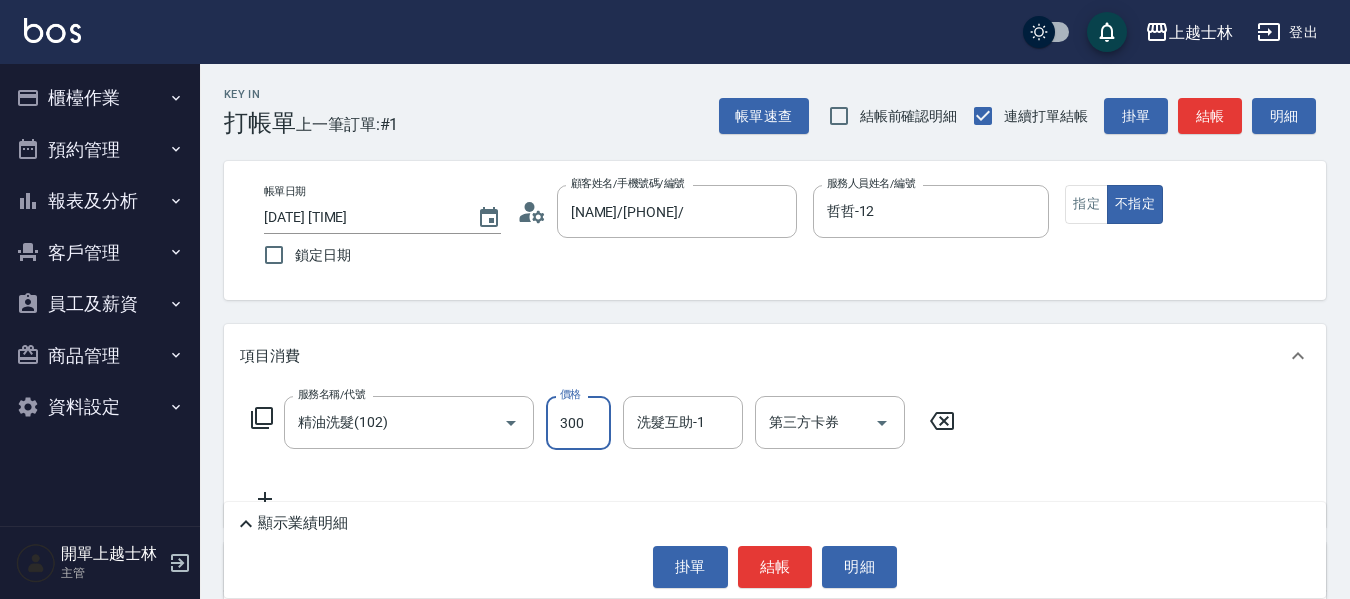 type on "300" 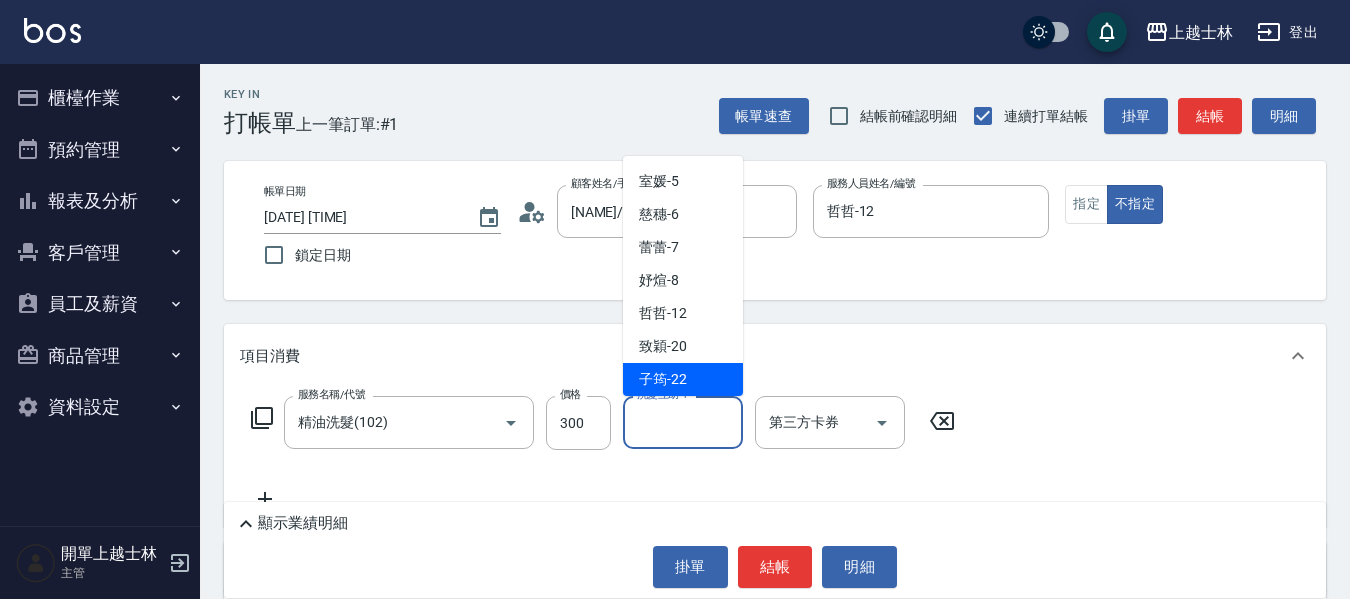 scroll, scrollTop: 152, scrollLeft: 0, axis: vertical 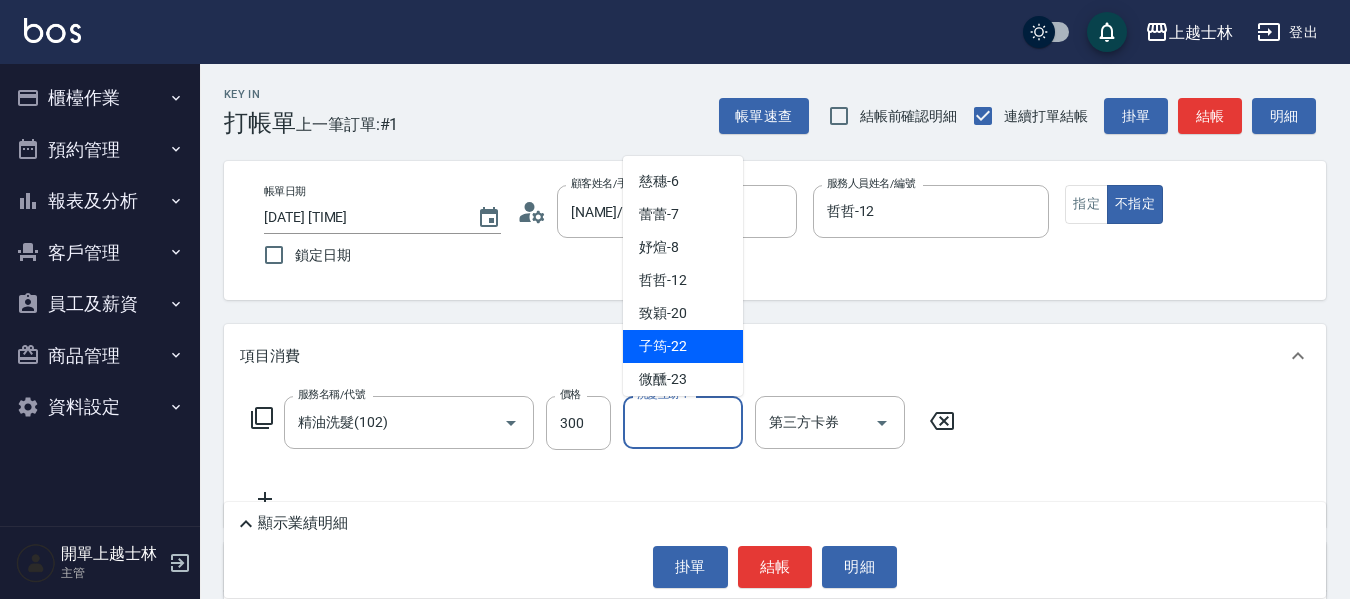 type 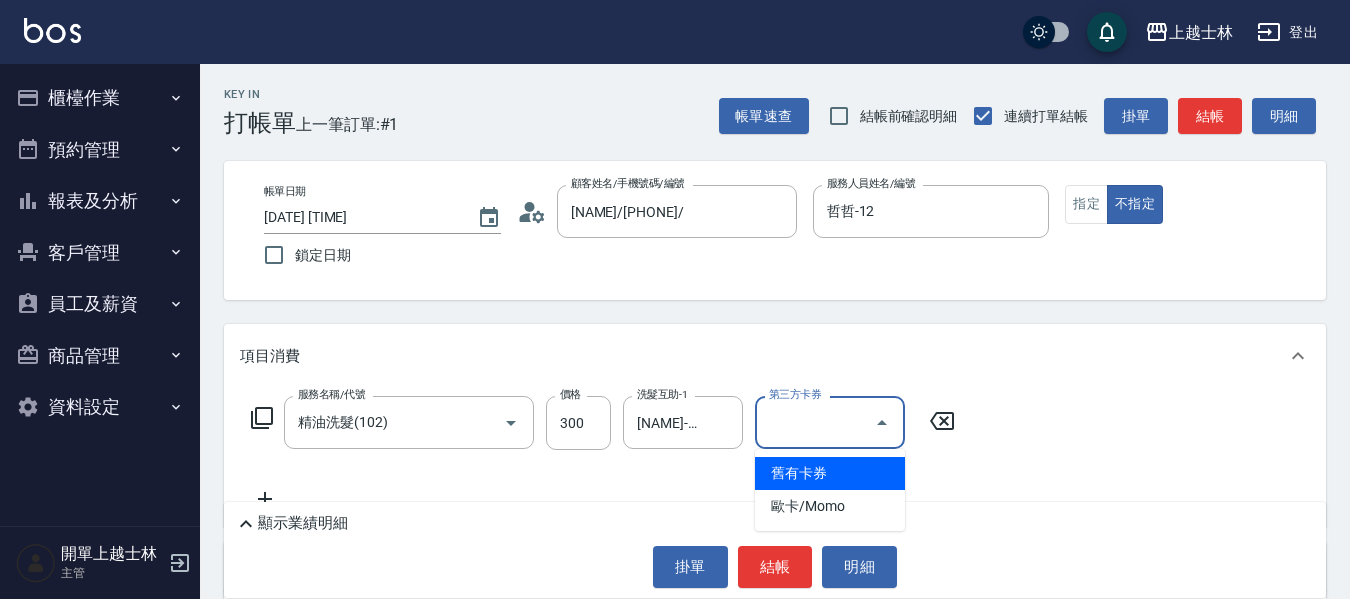 click on "項目消費" at bounding box center [775, 356] 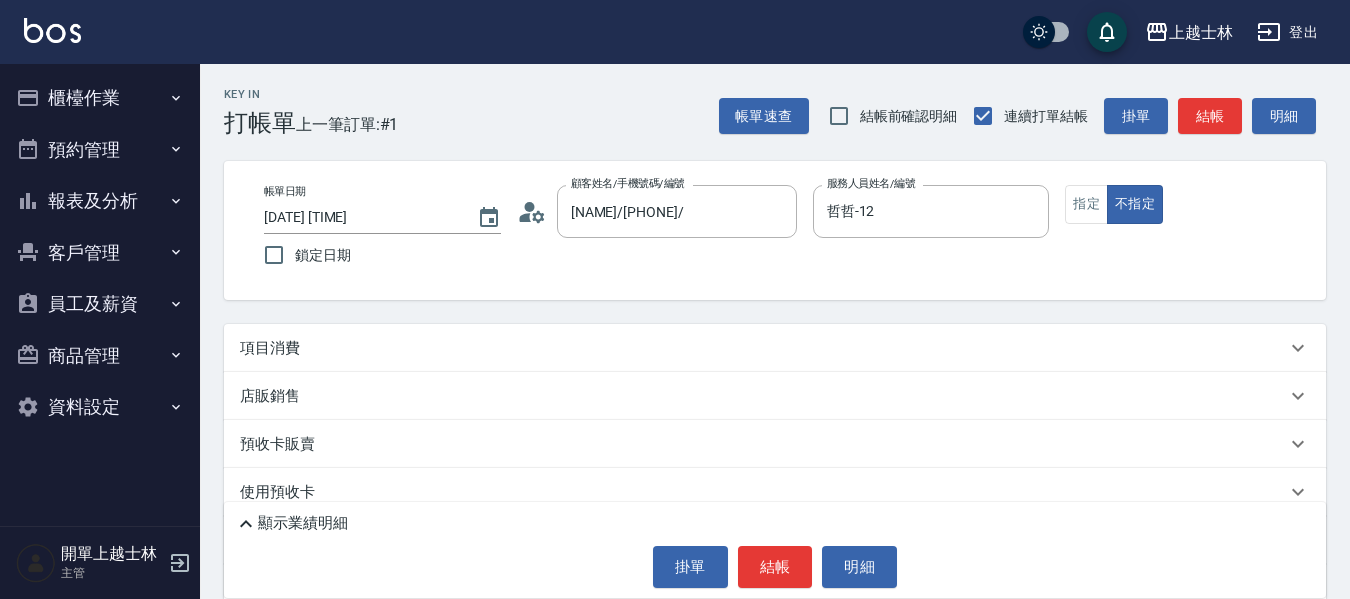 click on "項目消費" at bounding box center (763, 348) 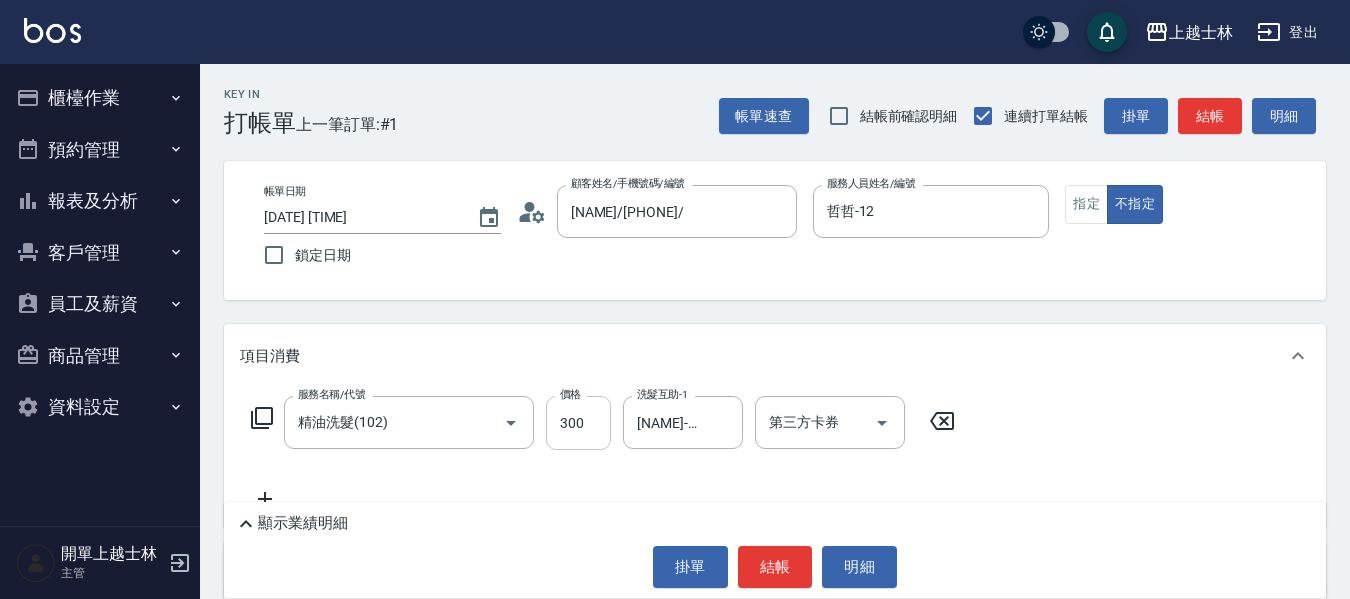 click on "300" at bounding box center (578, 423) 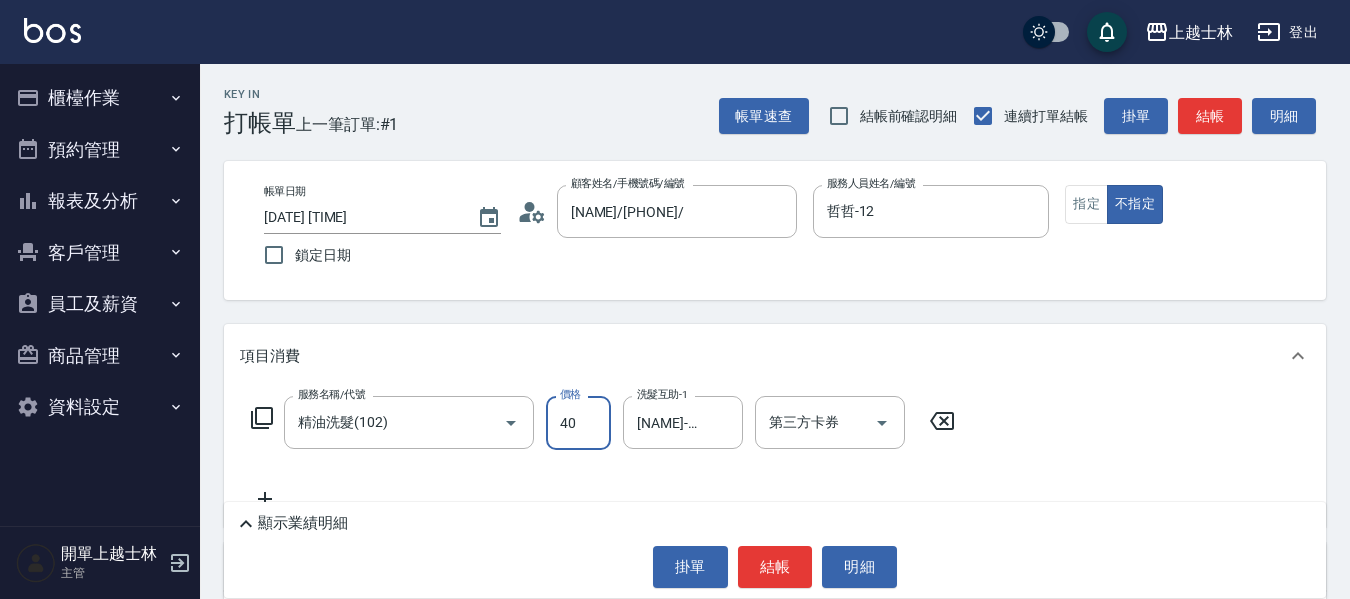 type on "400" 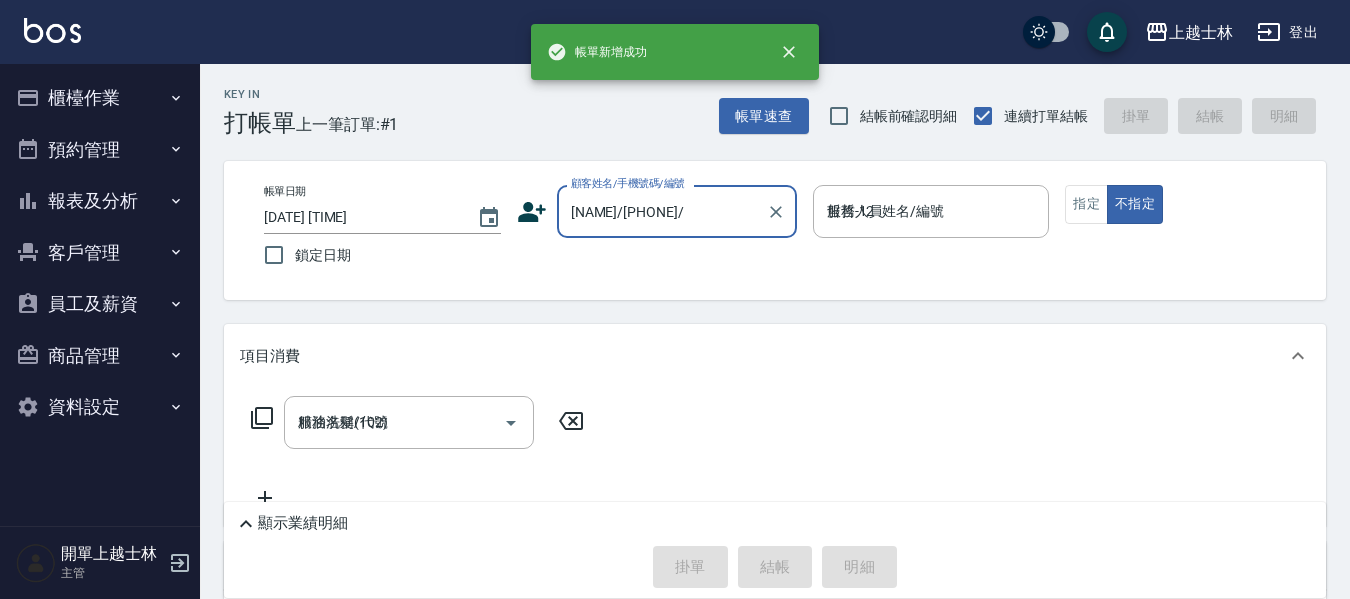 type on "[DATE] [TIME]" 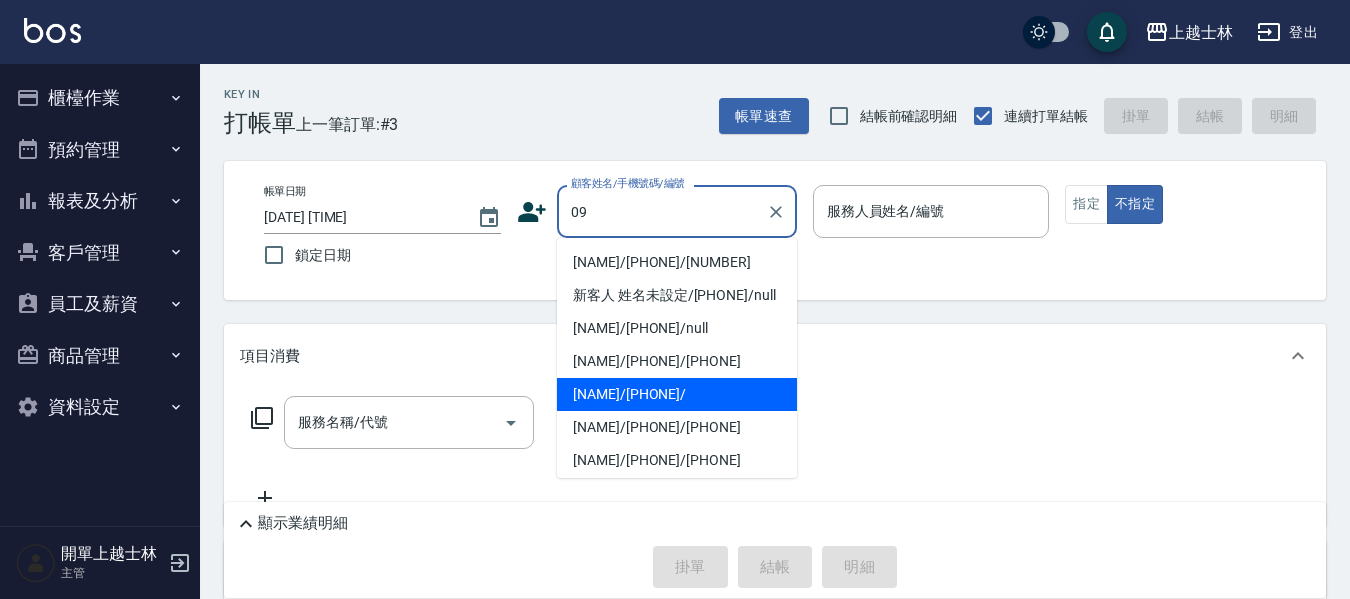 type on "[NAME]/[PHONE]/" 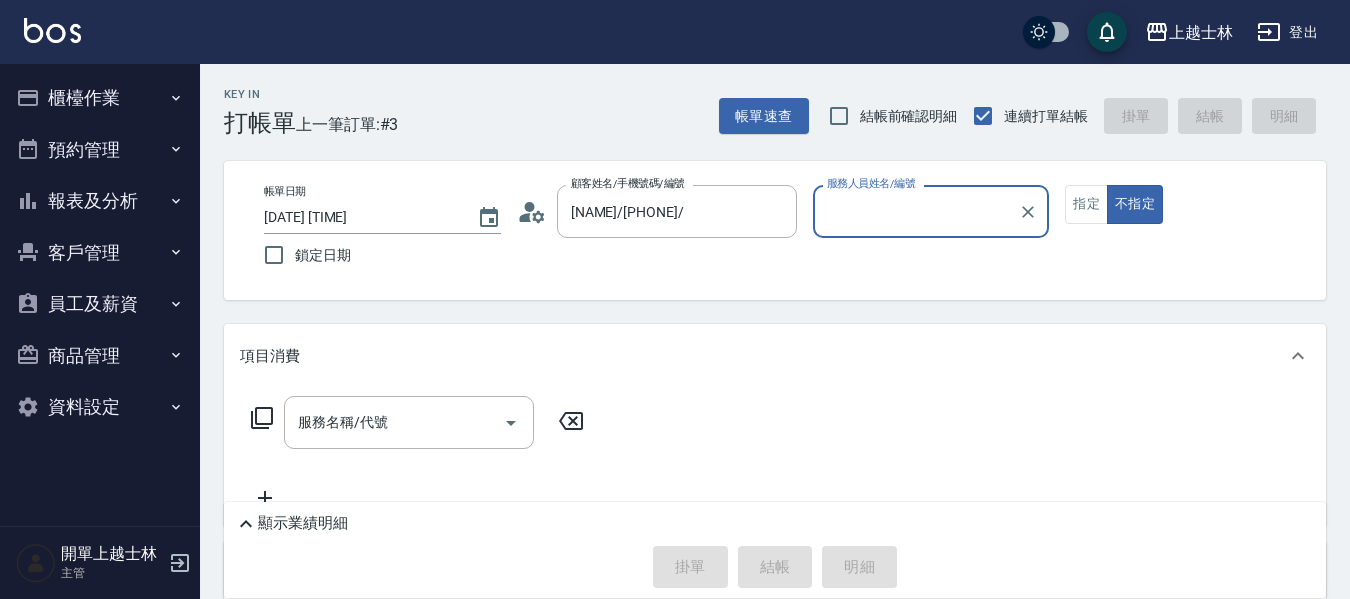 type on "哲哲-12" 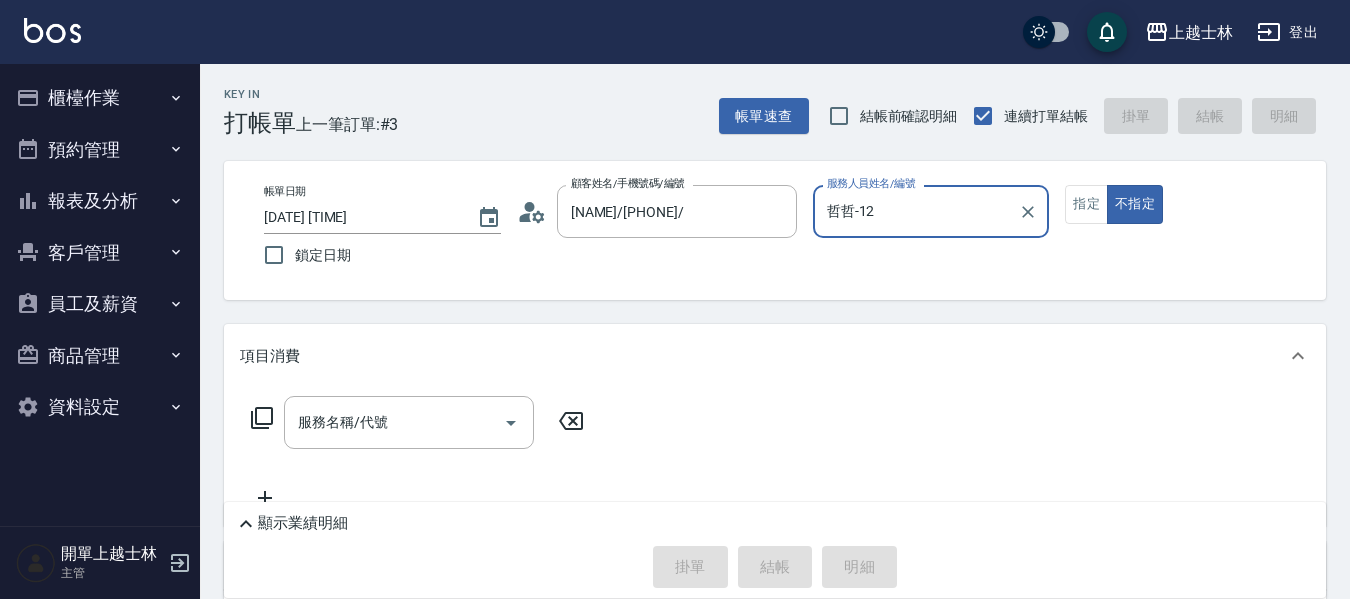 click on "不指定" at bounding box center (1135, 204) 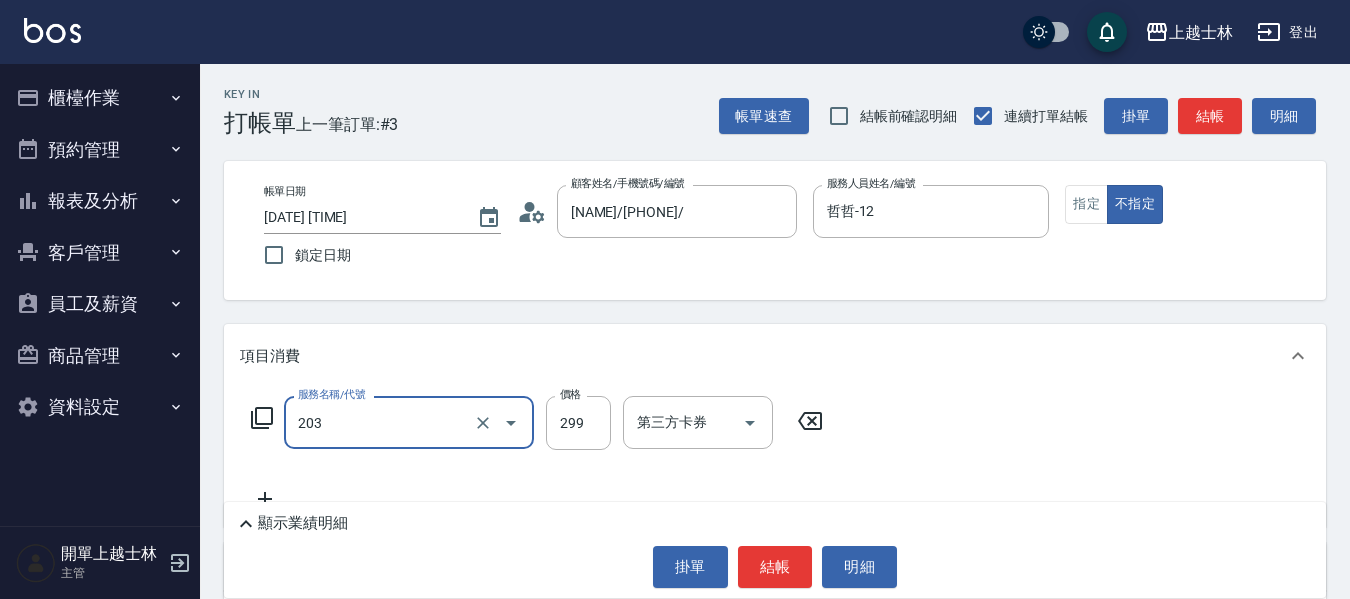 type on "B級洗+剪(203)" 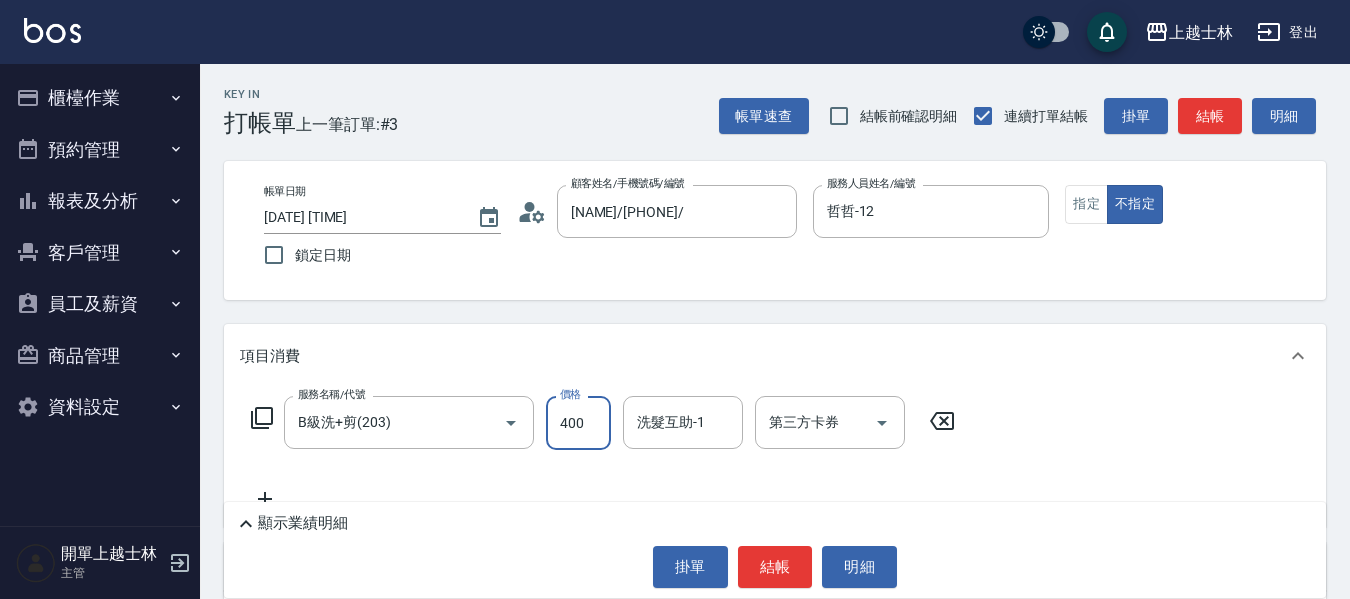 type on "400" 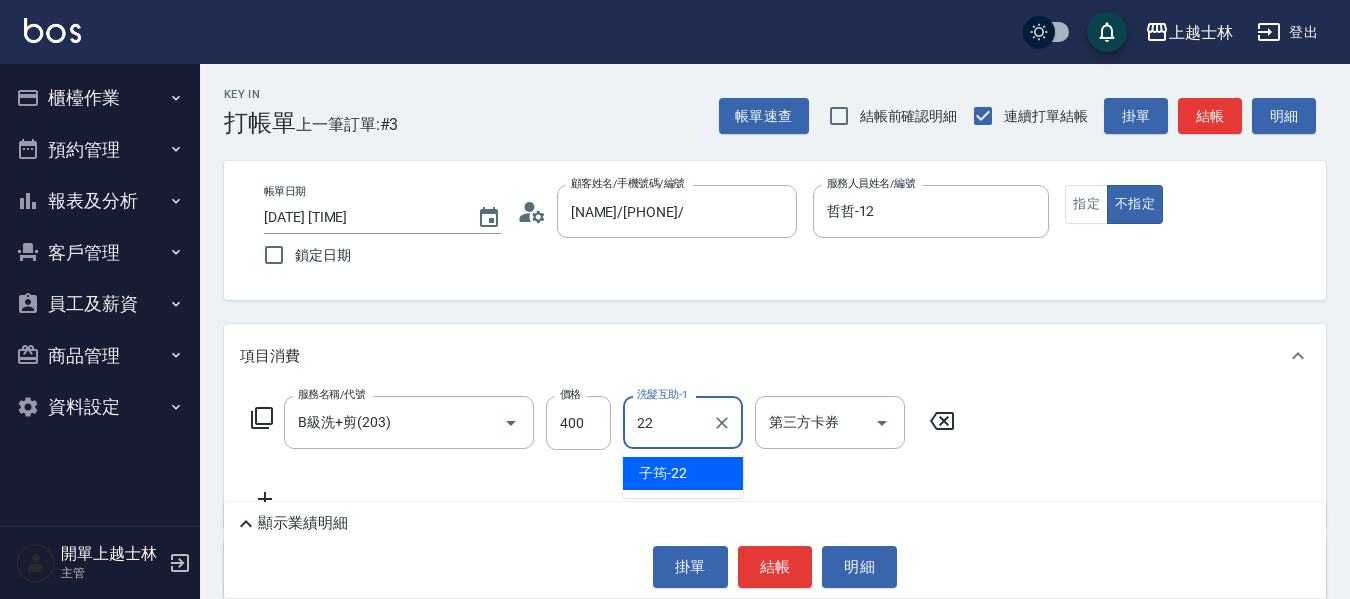 type on "[NAME]-[NUMBER]" 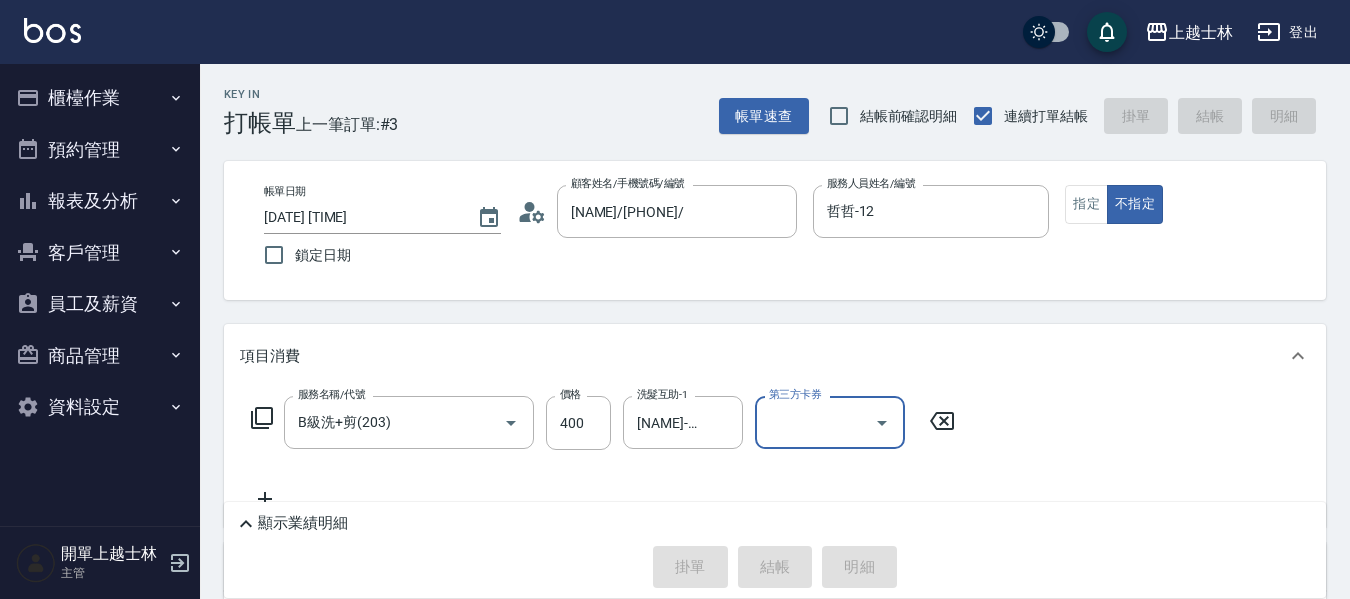 type 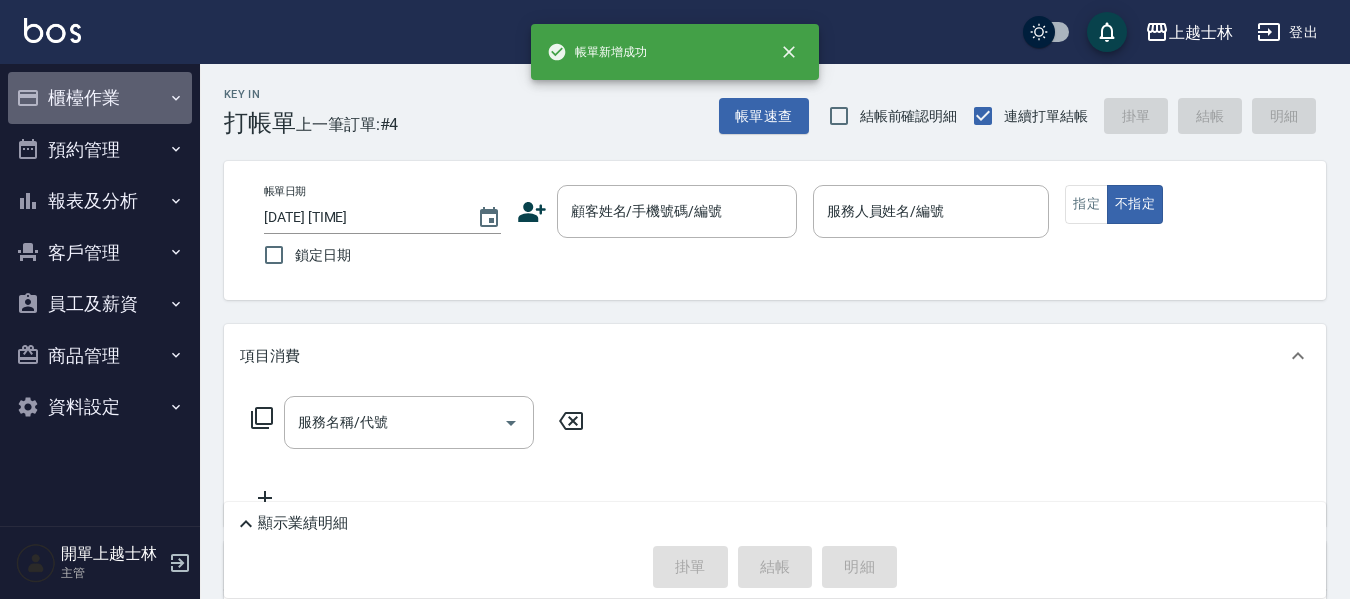 click on "櫃檯作業" at bounding box center [100, 98] 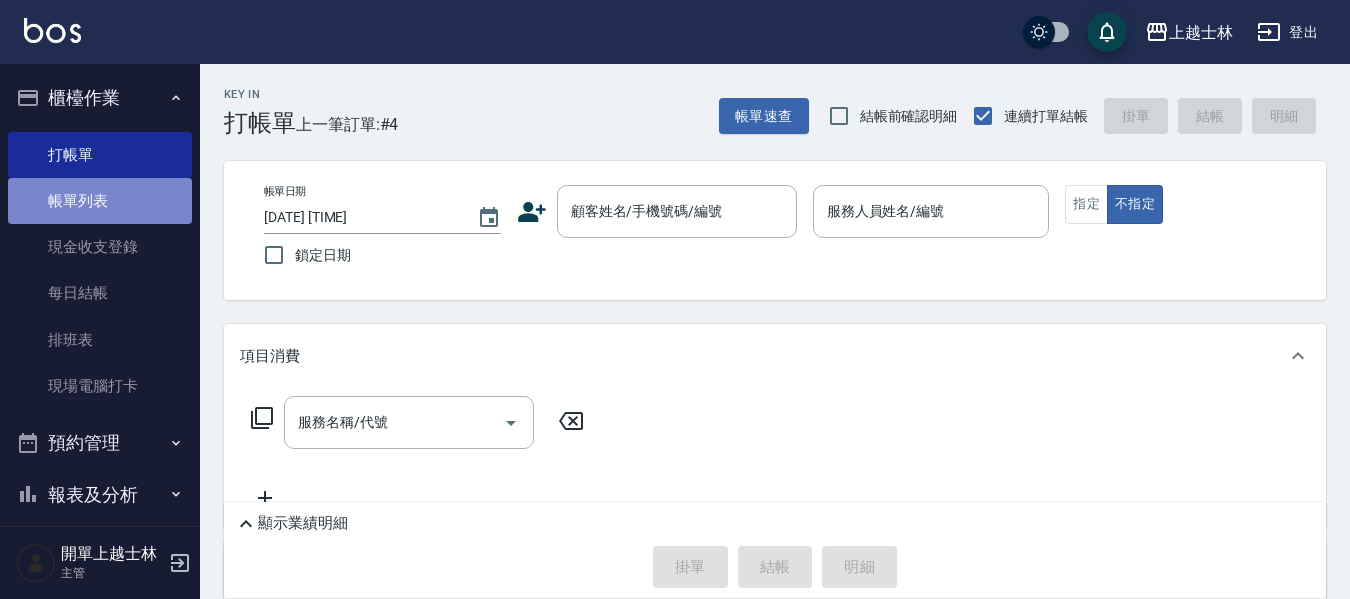 click on "帳單列表" at bounding box center (100, 201) 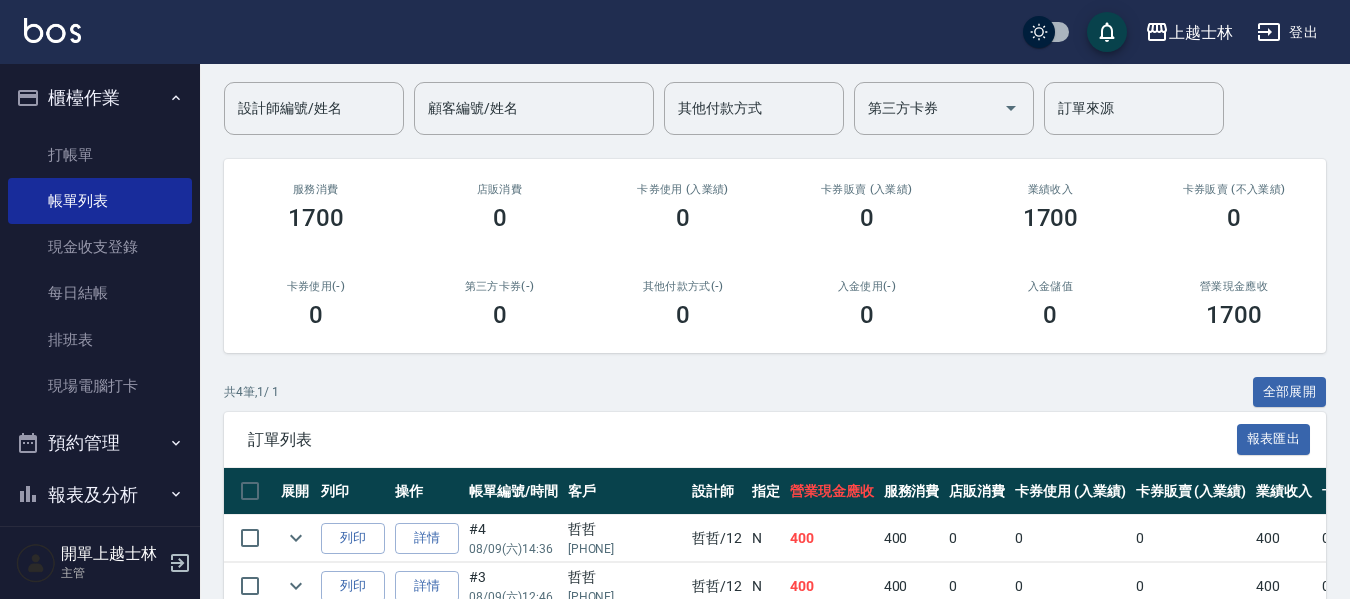 scroll, scrollTop: 0, scrollLeft: 0, axis: both 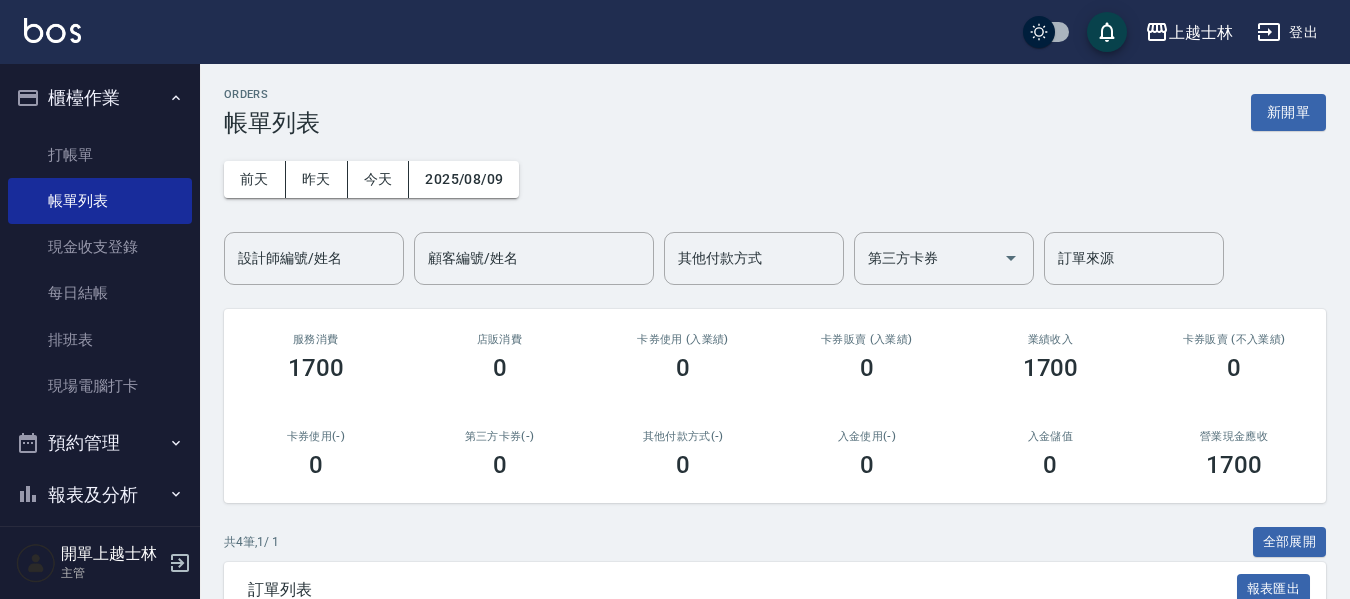 click on "打帳單 帳單列表 現金收支登錄 每日結帳 排班表 現場電腦打卡" at bounding box center (100, 271) 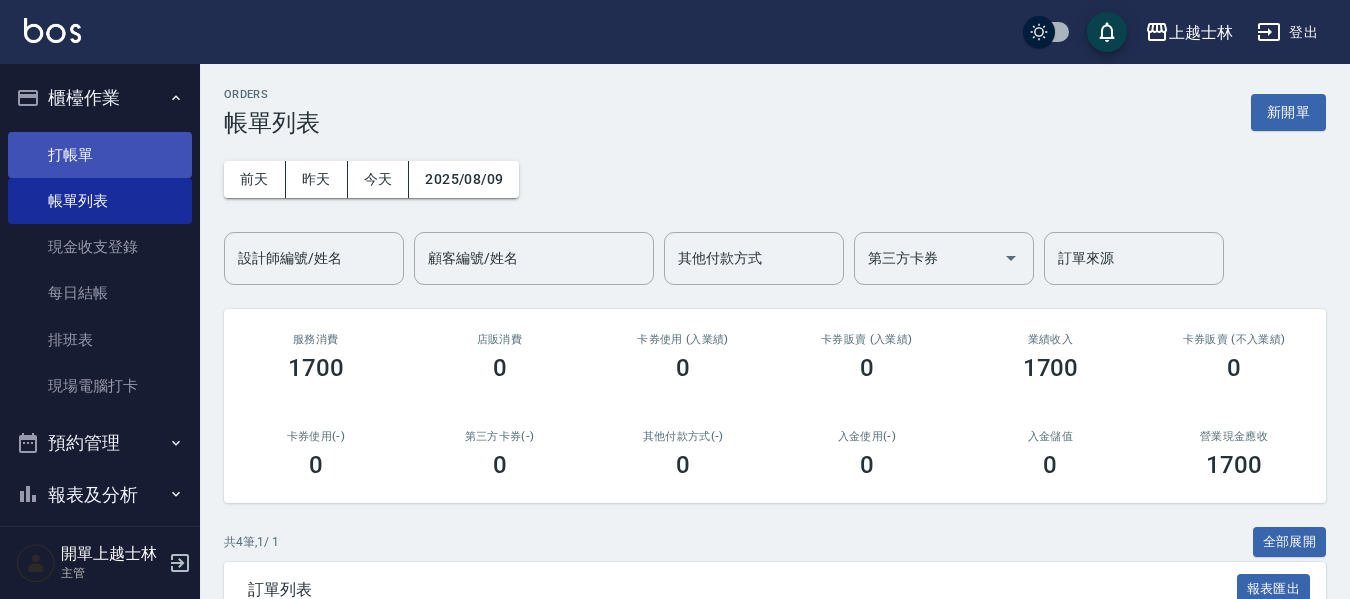click on "打帳單" at bounding box center [100, 155] 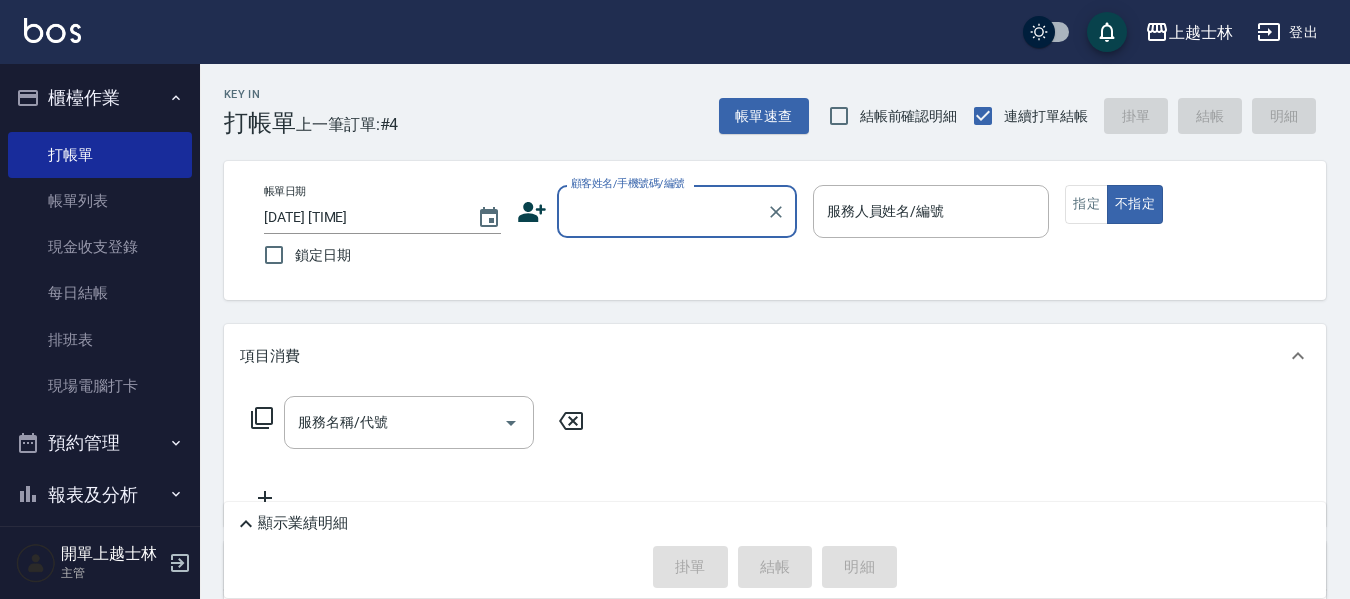 click on "顧客姓名/手機號碼/編號" at bounding box center [662, 211] 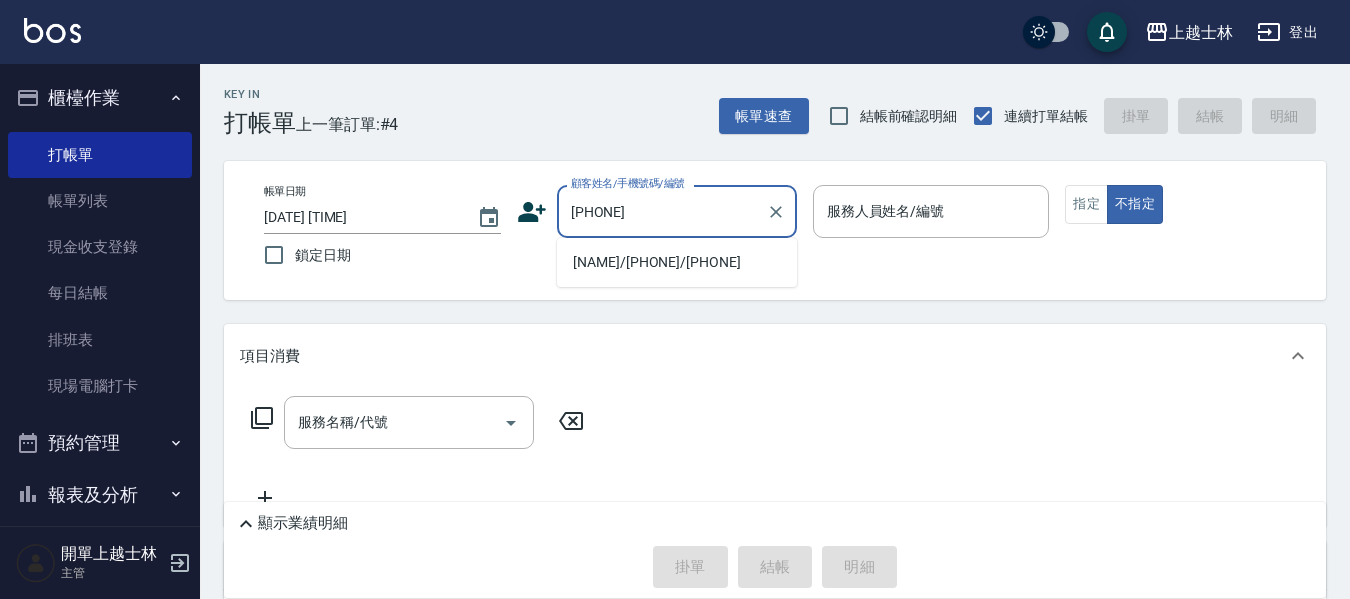 click on "[NAME]/[PHONE]/[PHONE]" at bounding box center (677, 262) 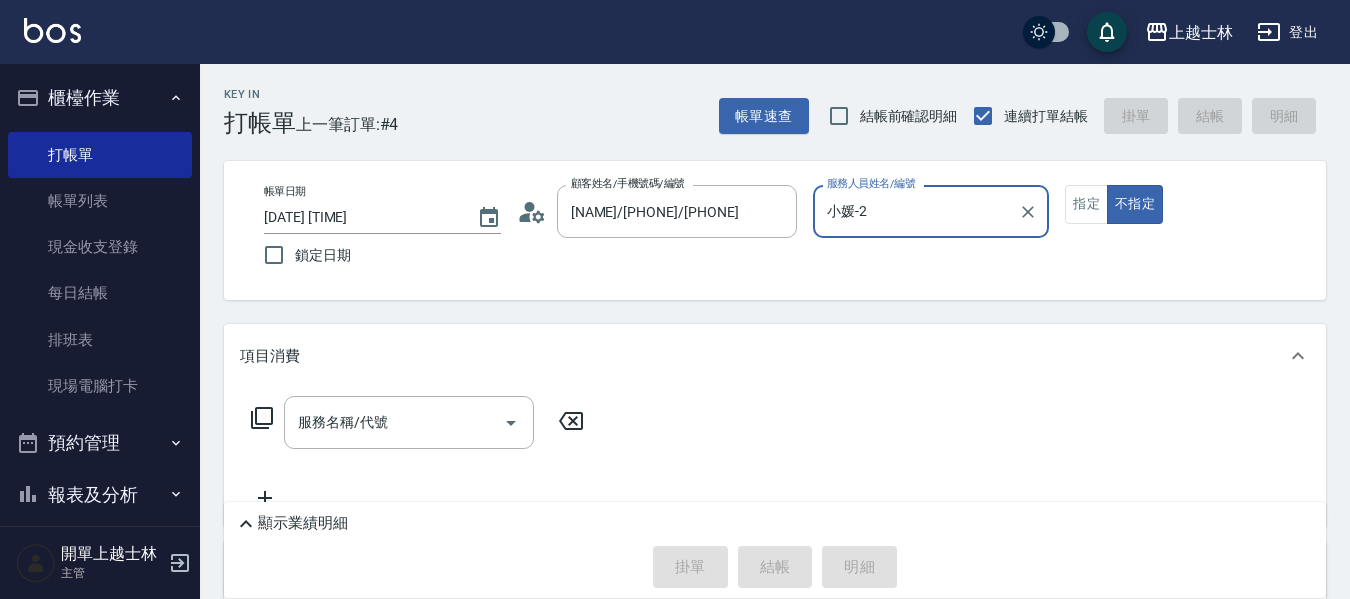 type on "小媛-2" 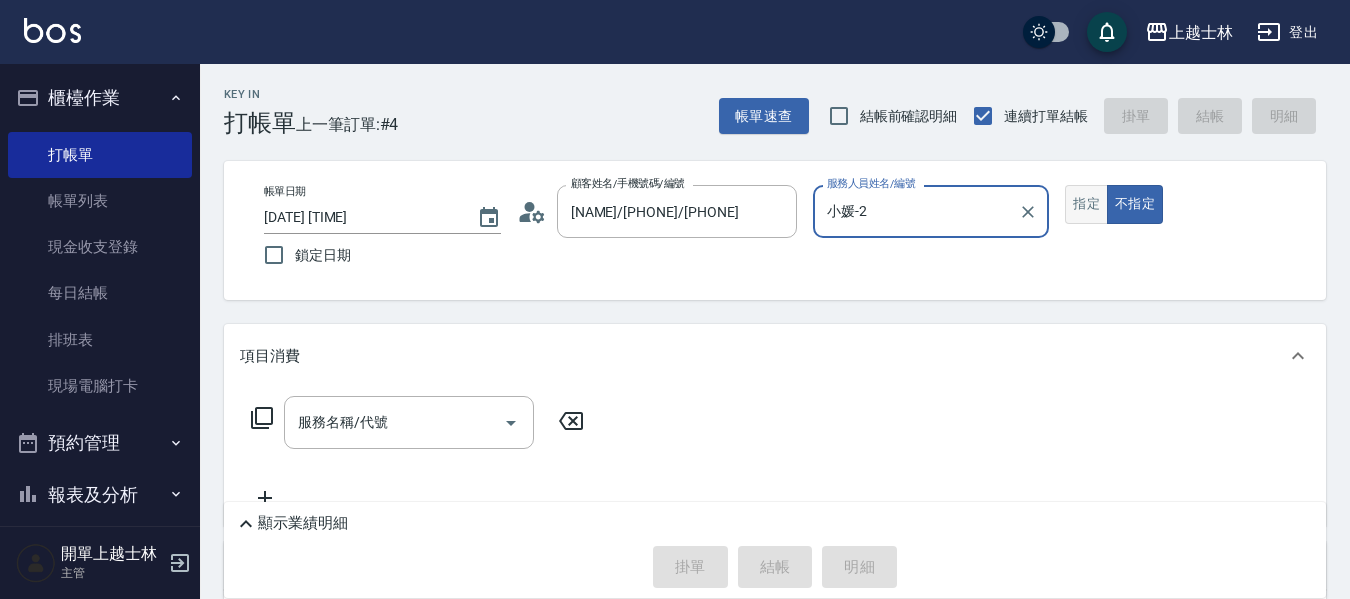 click on "指定" at bounding box center [1086, 204] 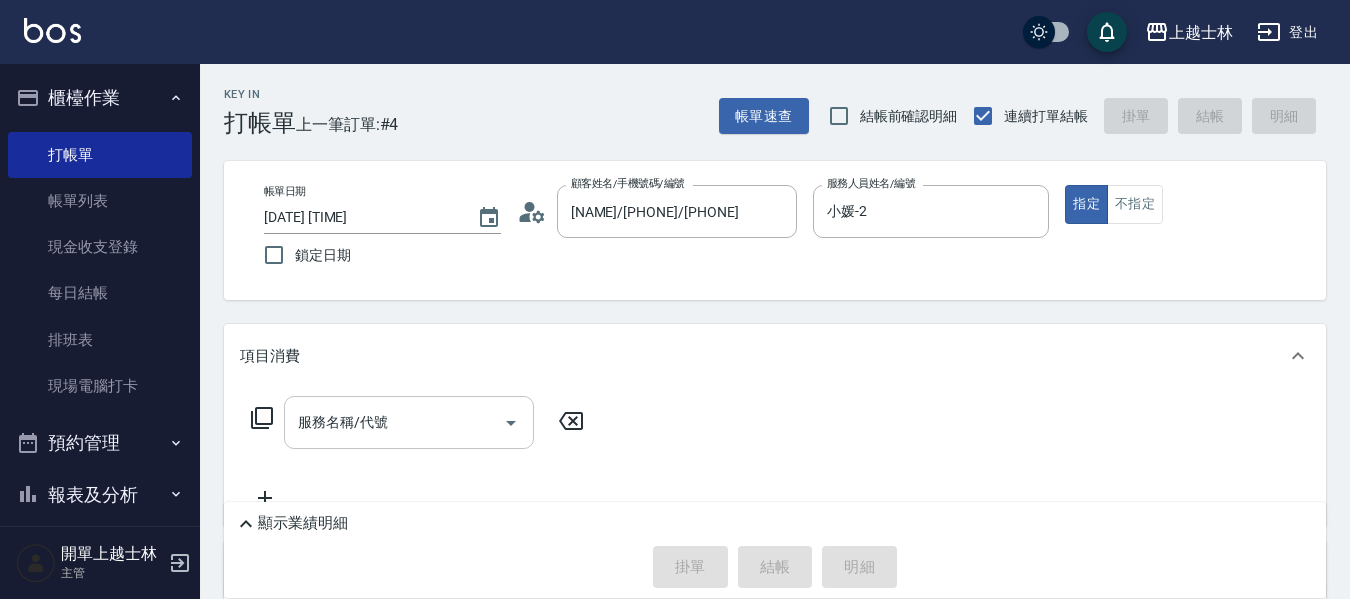 click on "服務名稱/代號" at bounding box center [394, 422] 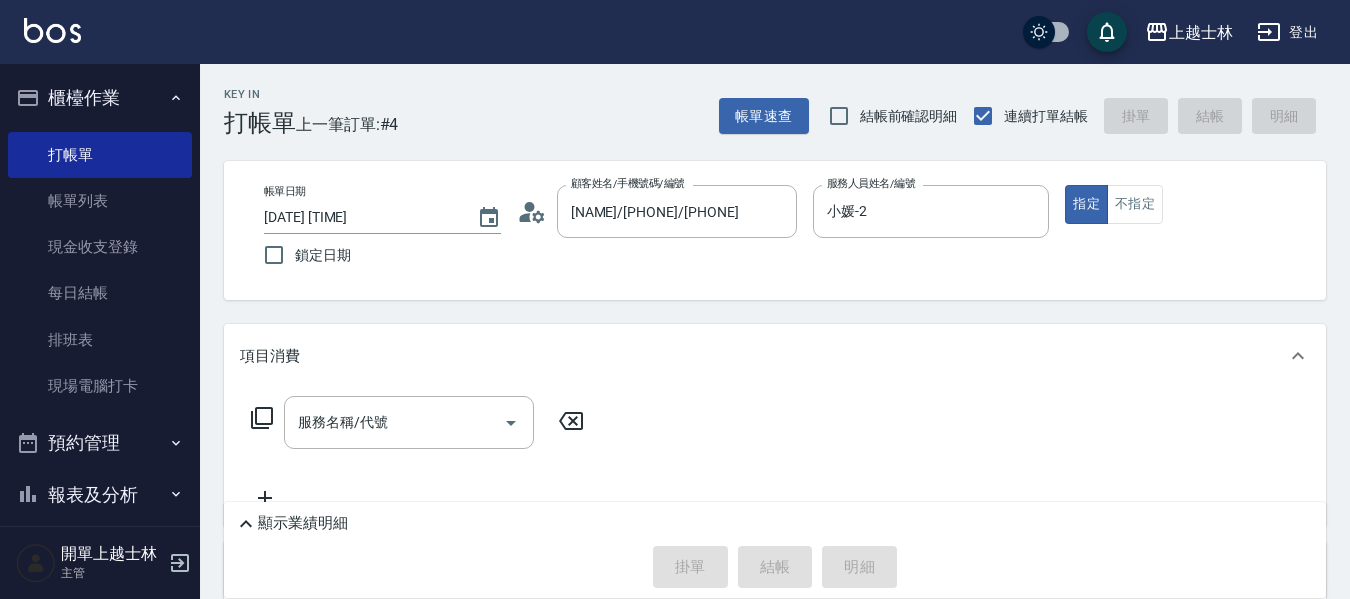 click 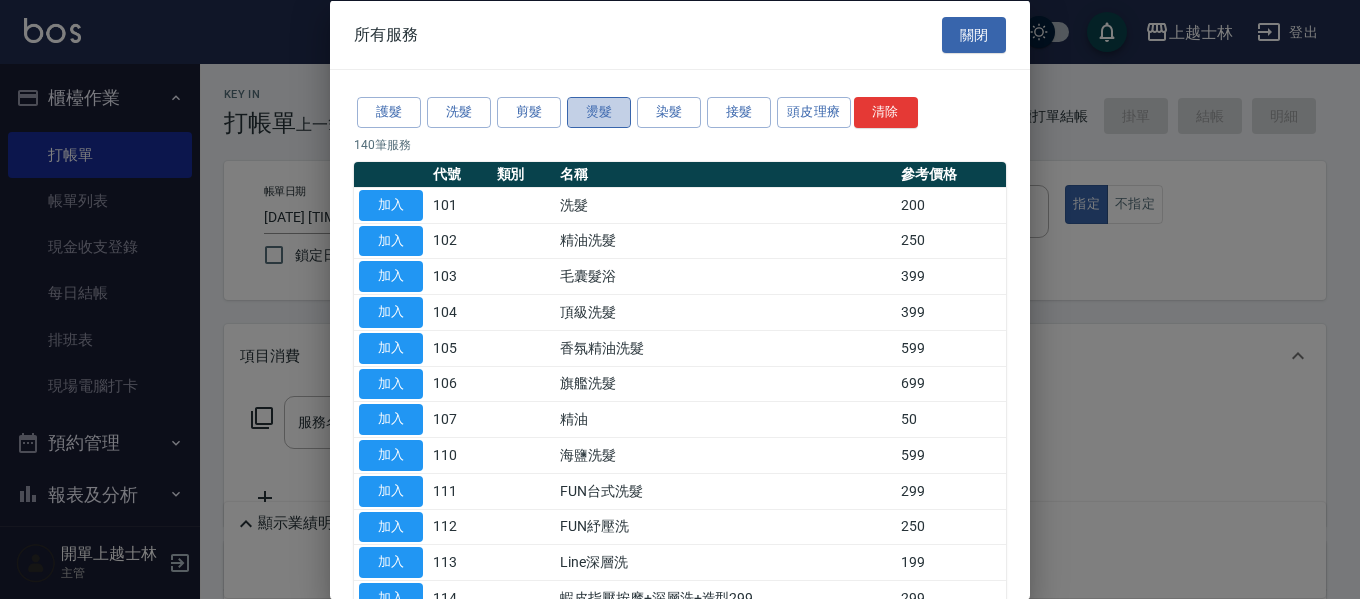 click on "燙髮" at bounding box center [599, 112] 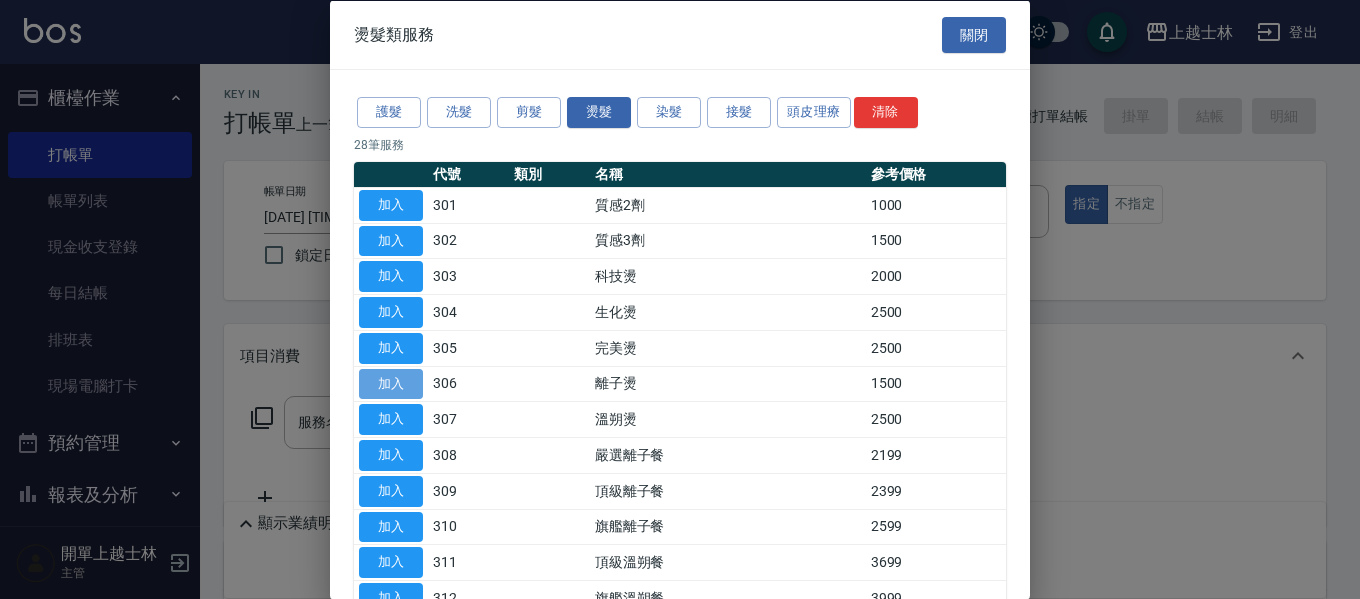 click on "加入" at bounding box center (391, 383) 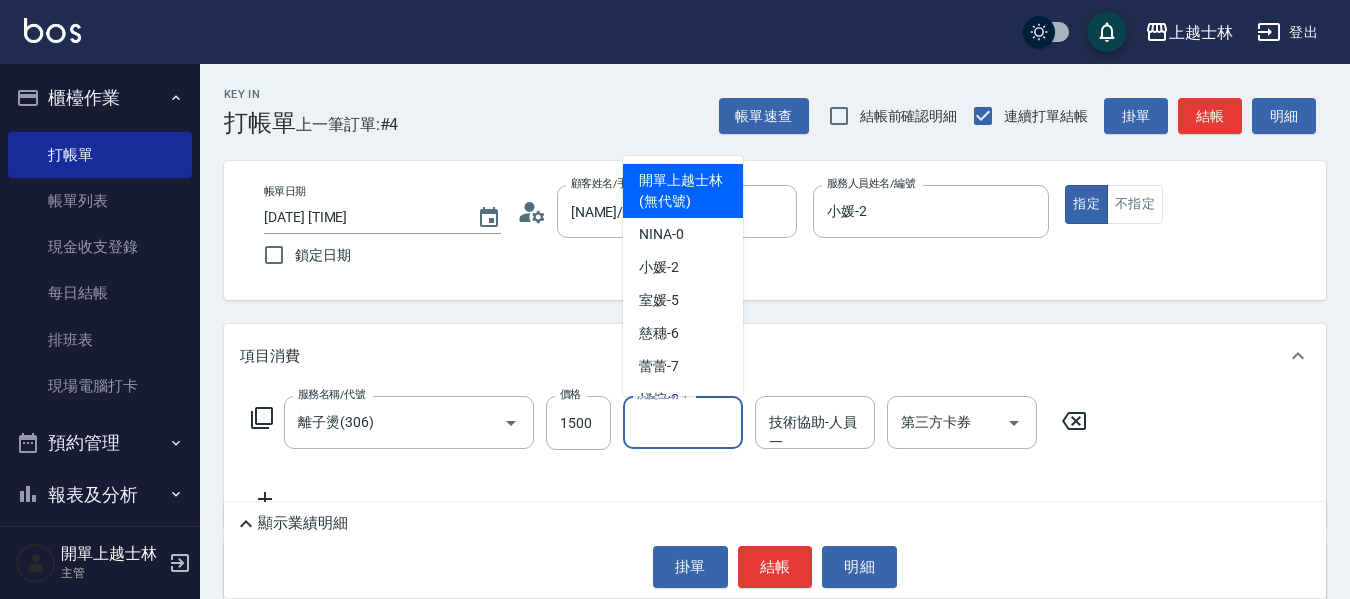 click on "洗髮互助-1" at bounding box center [683, 422] 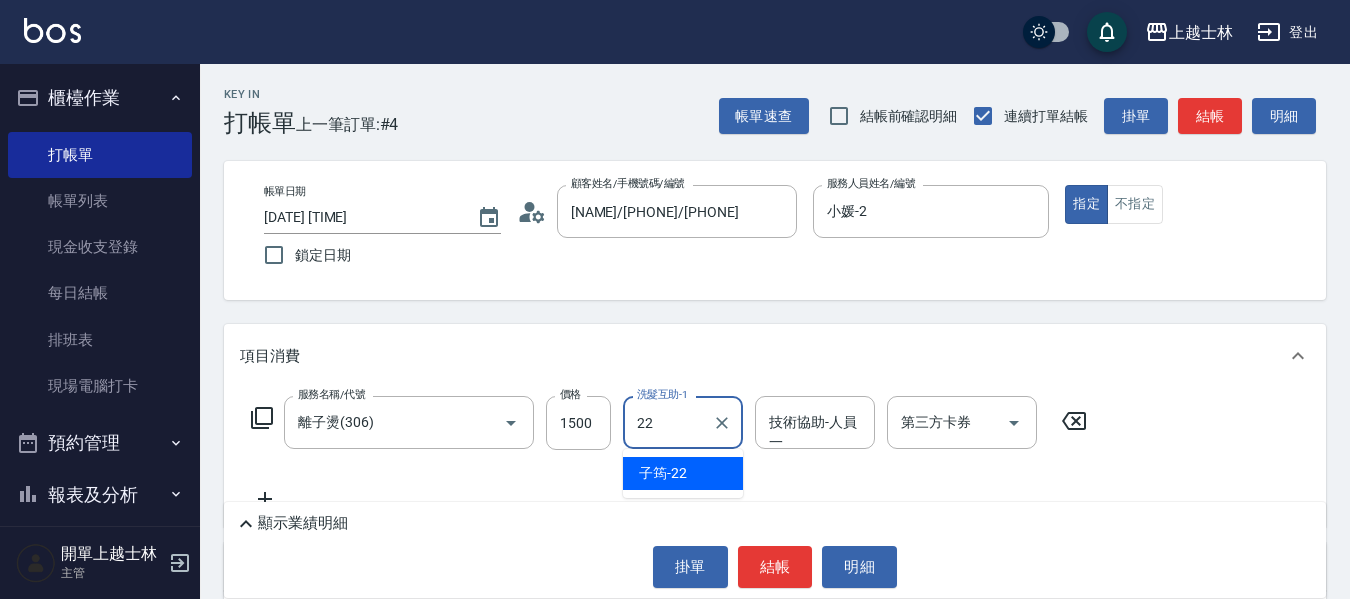 type on "[NAME]-[NUMBER]" 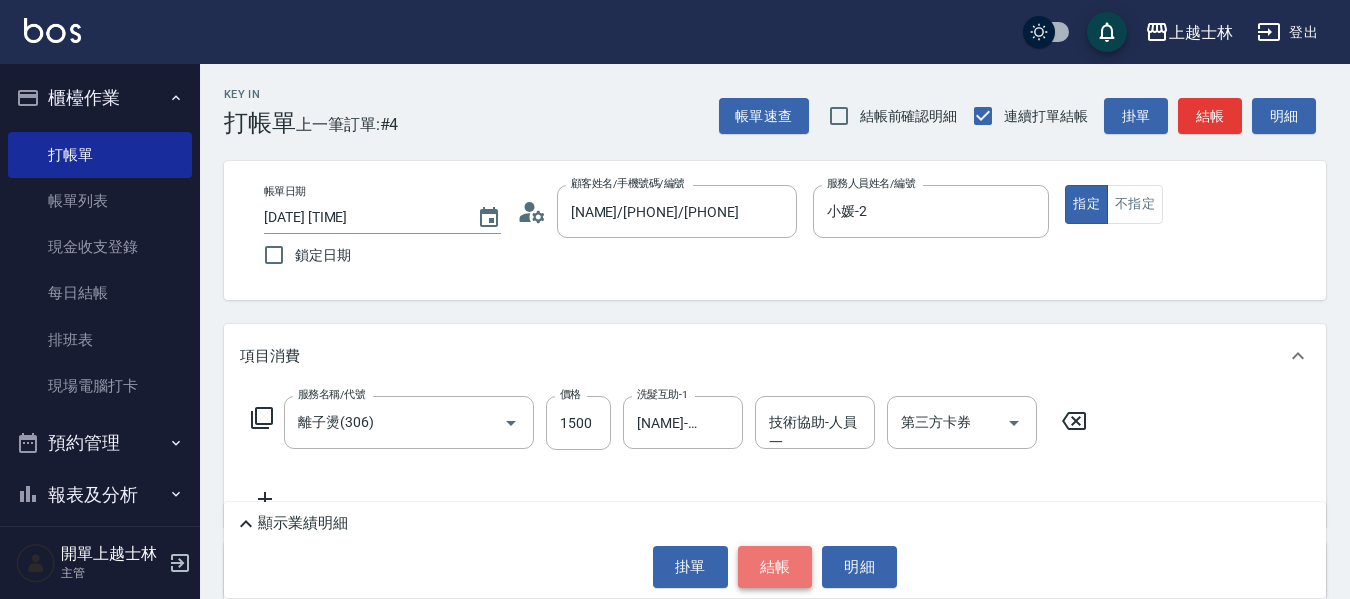click on "結帳" at bounding box center (775, 567) 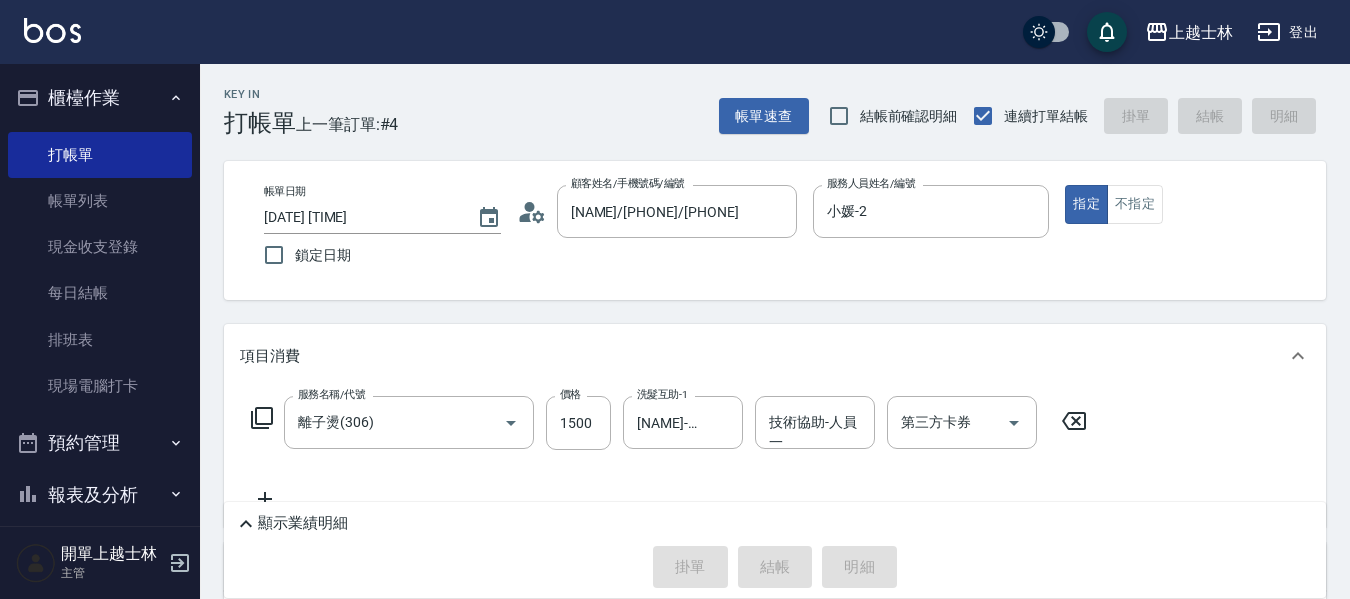 type on "[DATE] [TIME]" 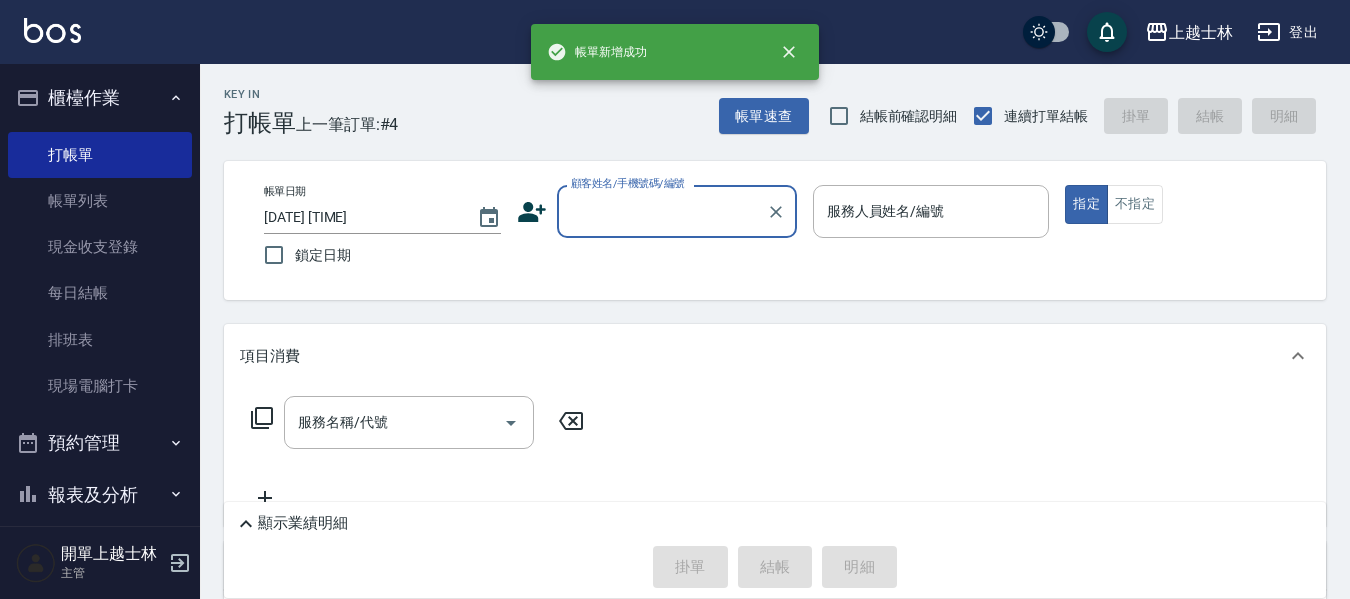 scroll, scrollTop: 0, scrollLeft: 0, axis: both 